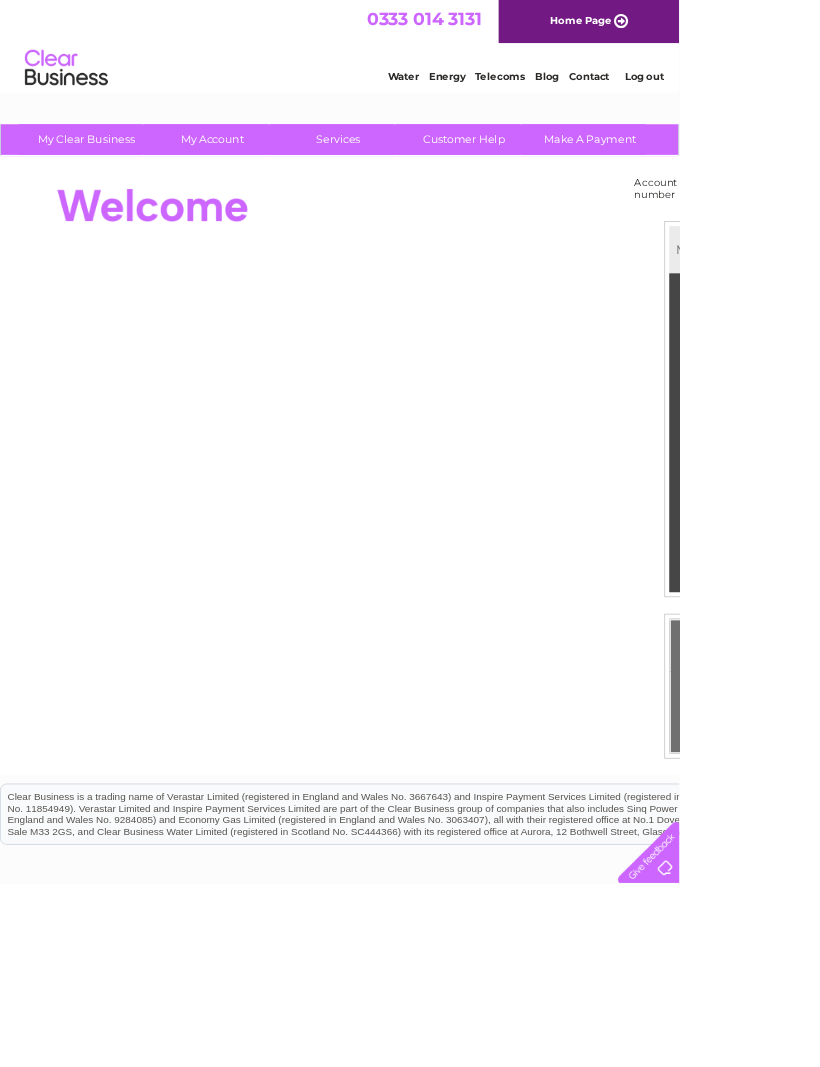 scroll, scrollTop: 0, scrollLeft: 0, axis: both 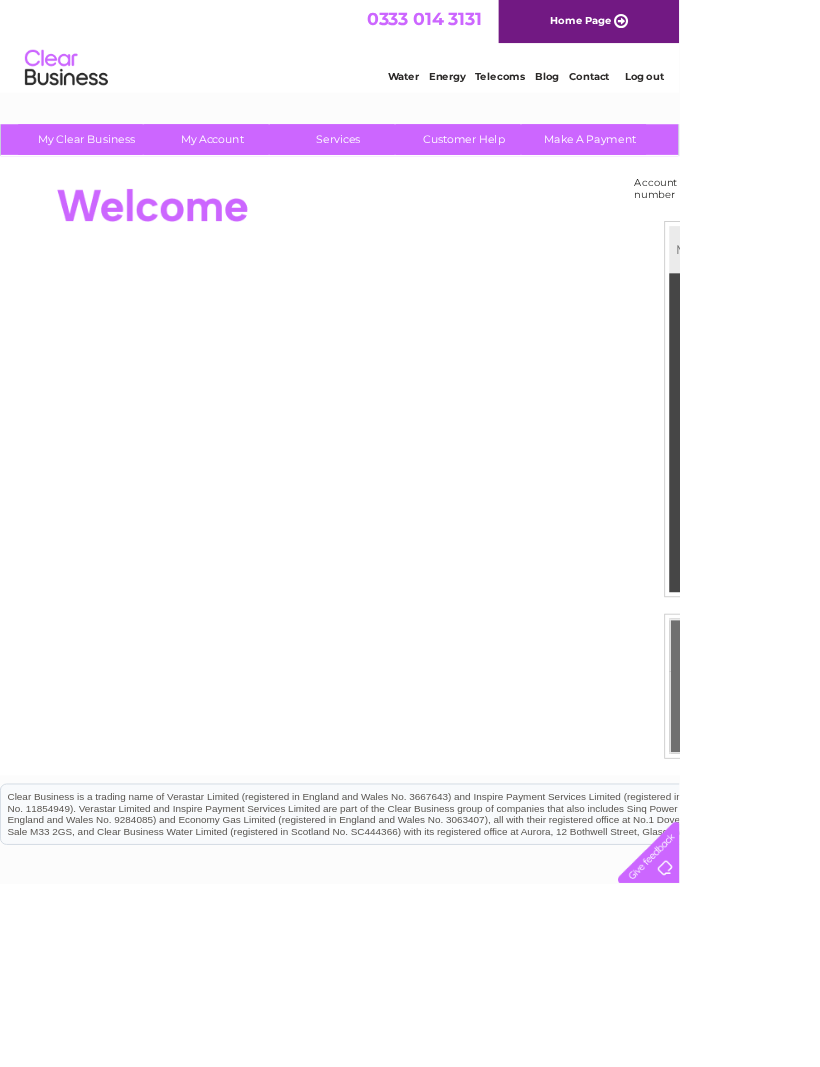 click on "30290946
30299832
30308984" at bounding box center (920, 228) 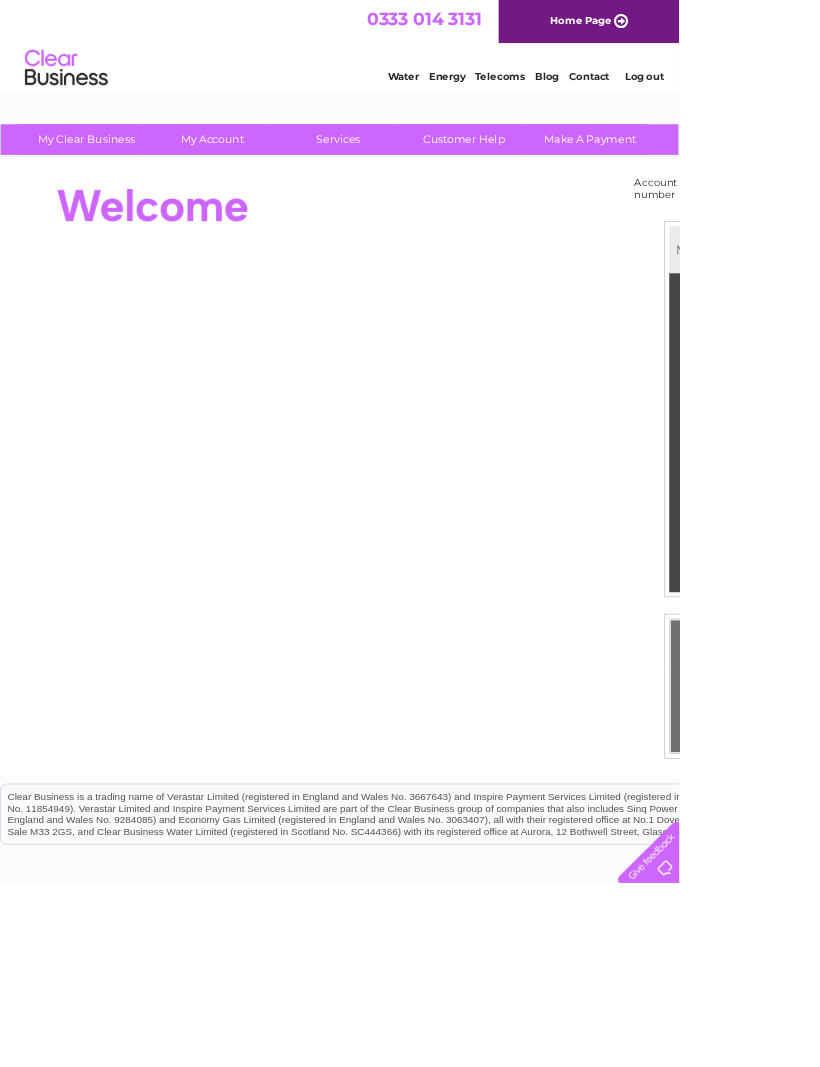 scroll, scrollTop: 0, scrollLeft: 0, axis: both 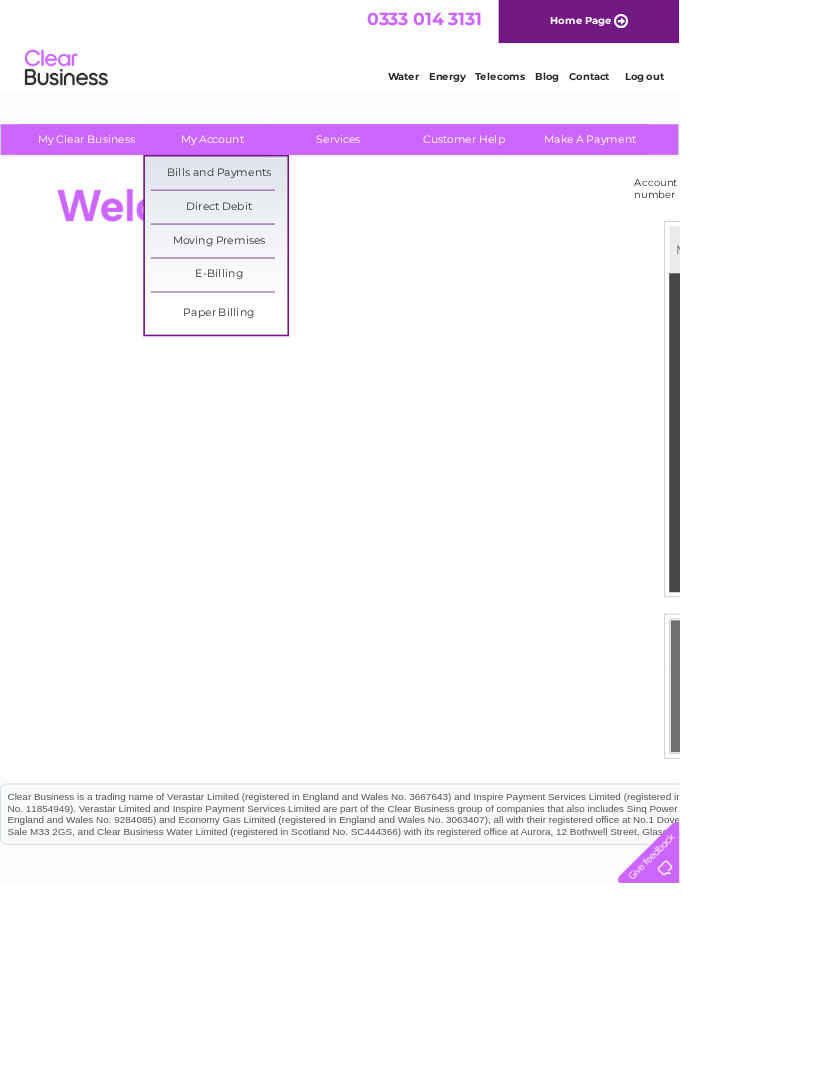 click on "Bills and Payments" at bounding box center (264, 209) 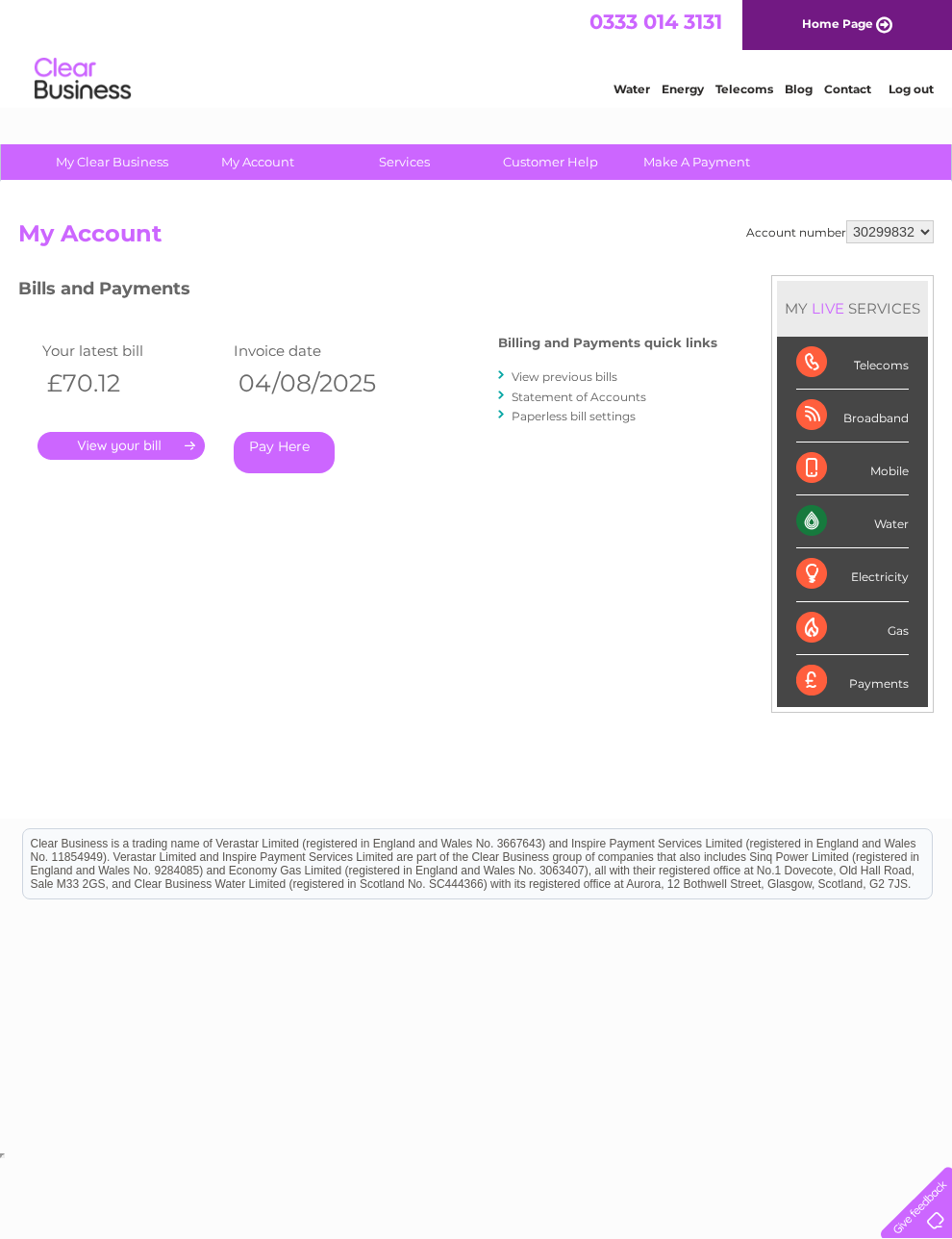 scroll, scrollTop: 0, scrollLeft: 0, axis: both 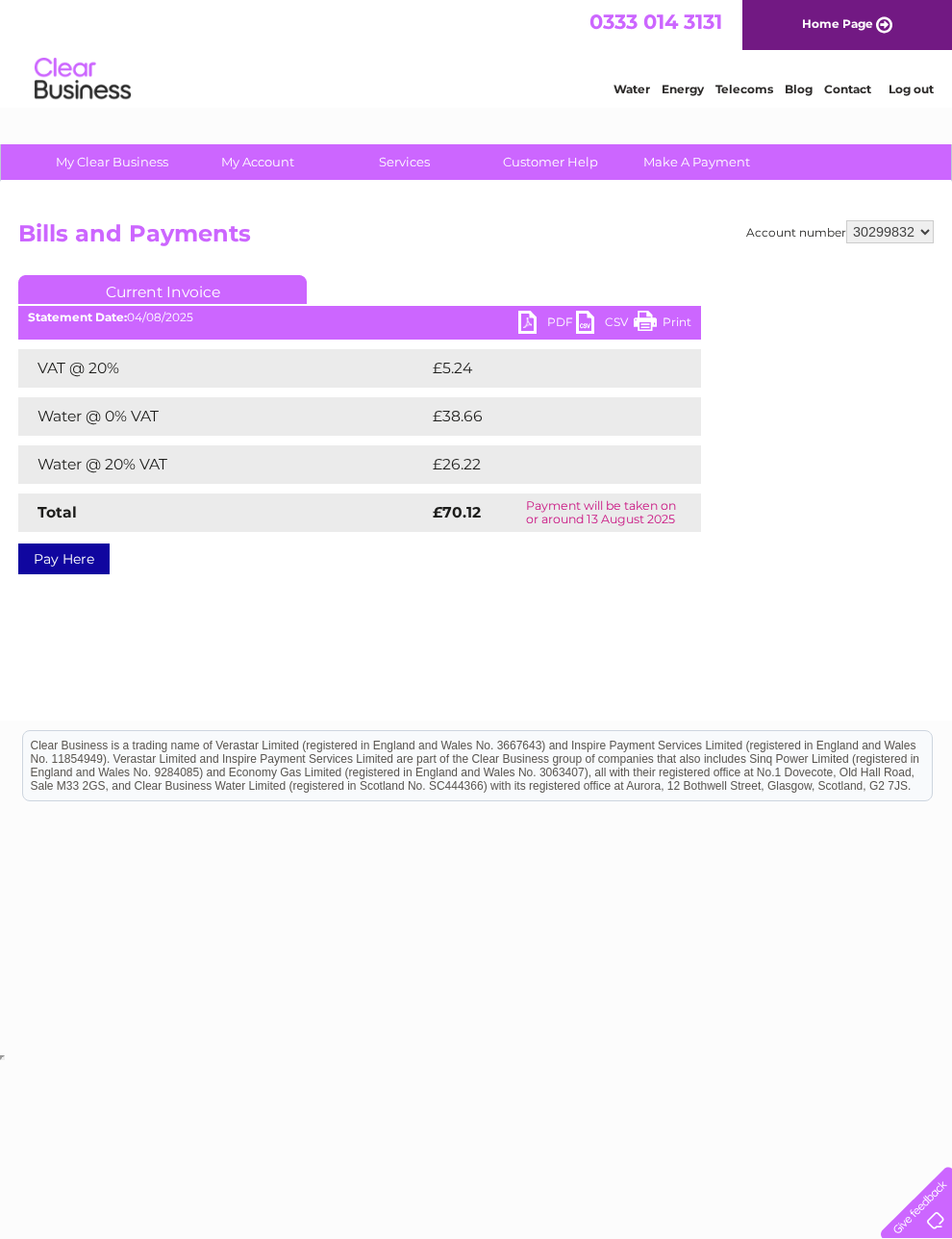 click on "PDF" at bounding box center (547, 324) 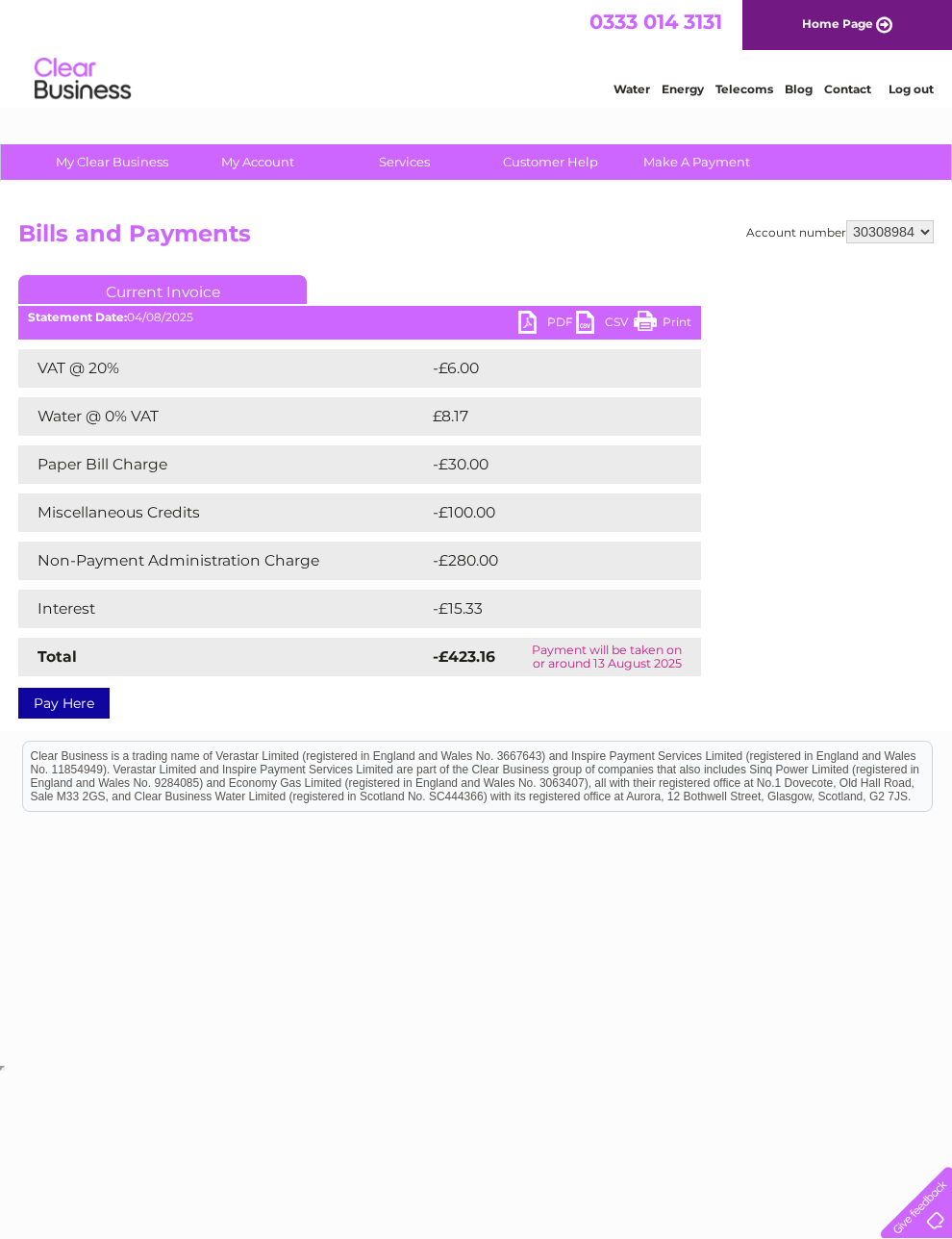scroll, scrollTop: 0, scrollLeft: 0, axis: both 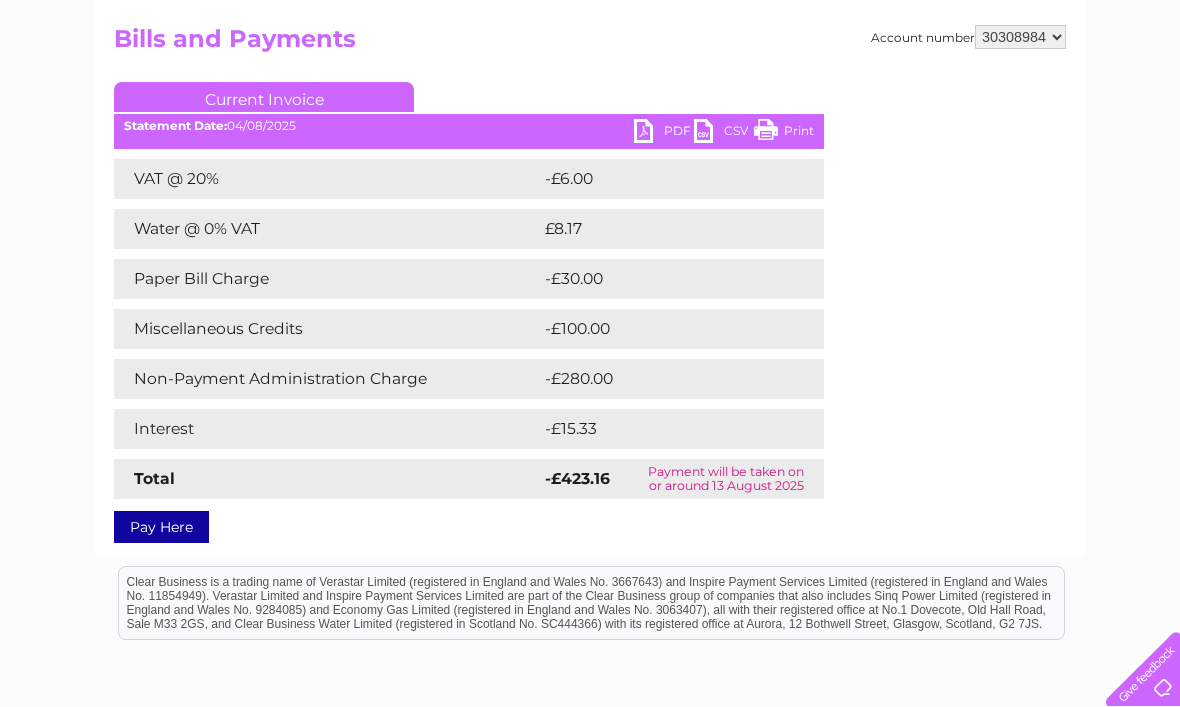 click on "30290946
30299832
30308984" at bounding box center [1020, 37] 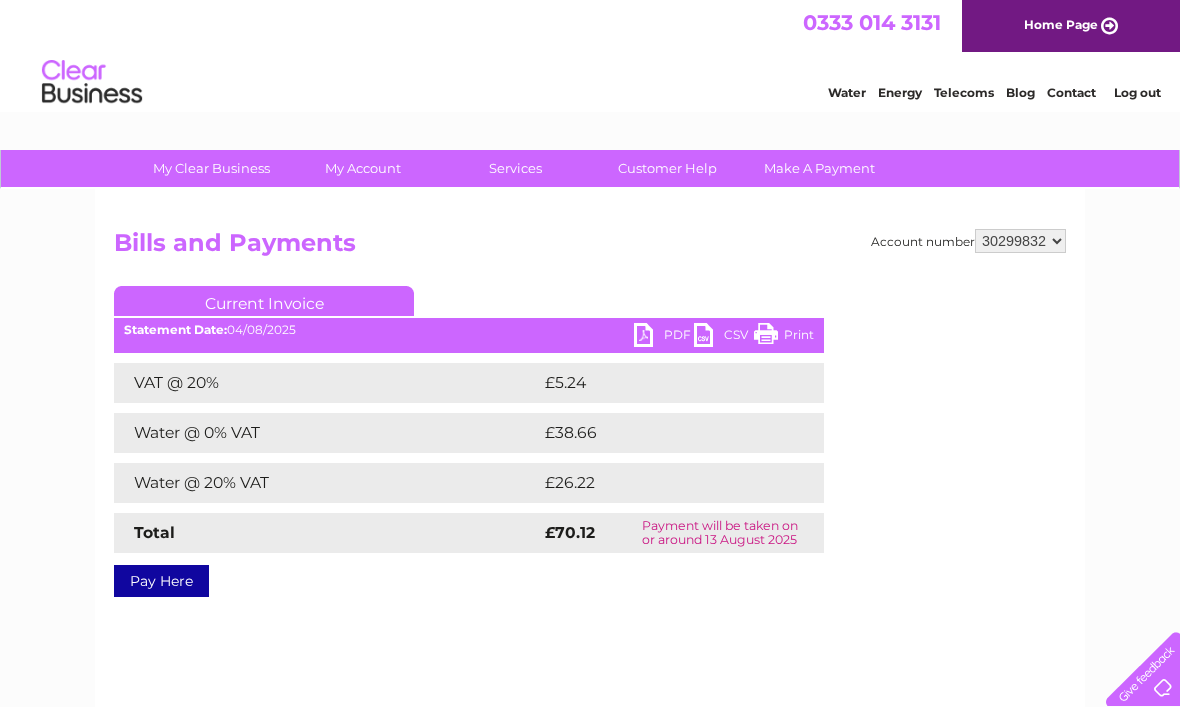 scroll, scrollTop: 0, scrollLeft: 0, axis: both 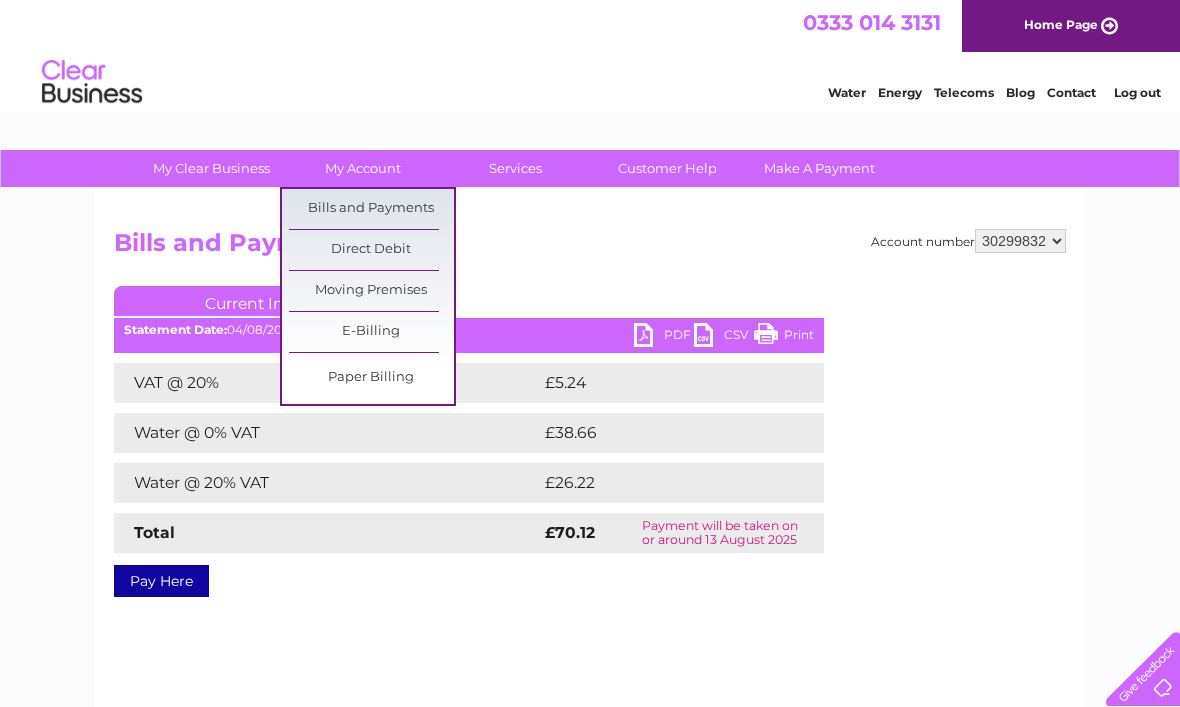 click on "Bills and Payments" at bounding box center (371, 209) 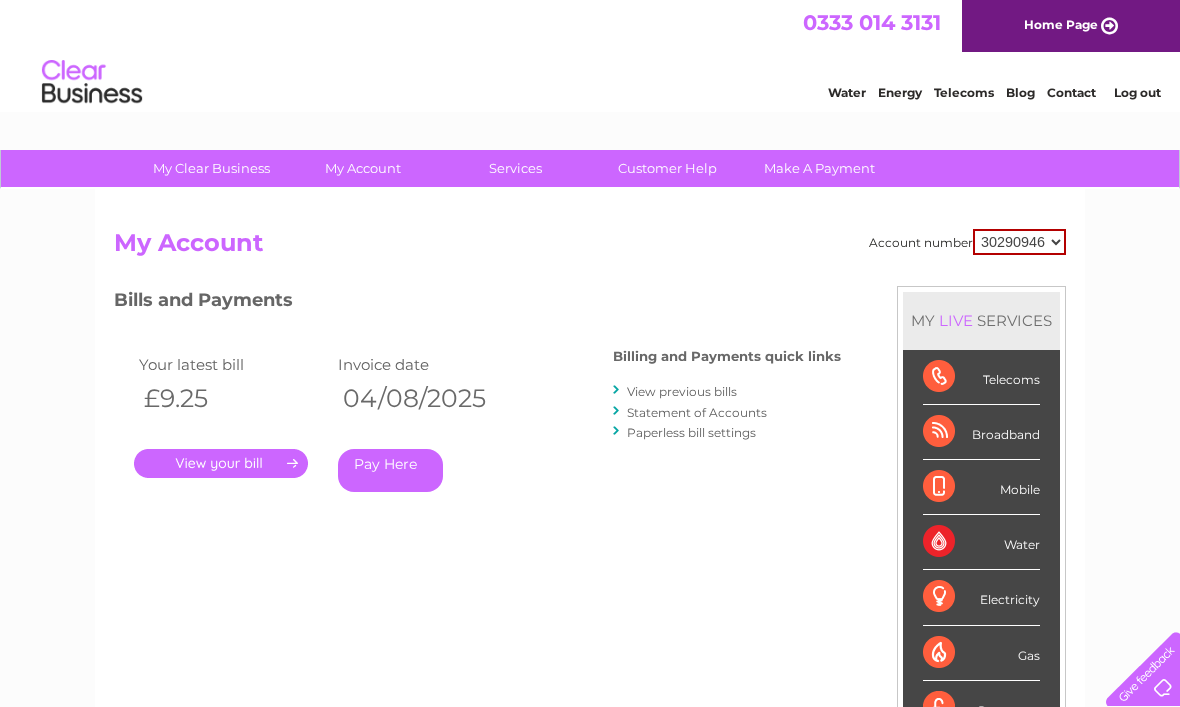 scroll, scrollTop: 0, scrollLeft: 0, axis: both 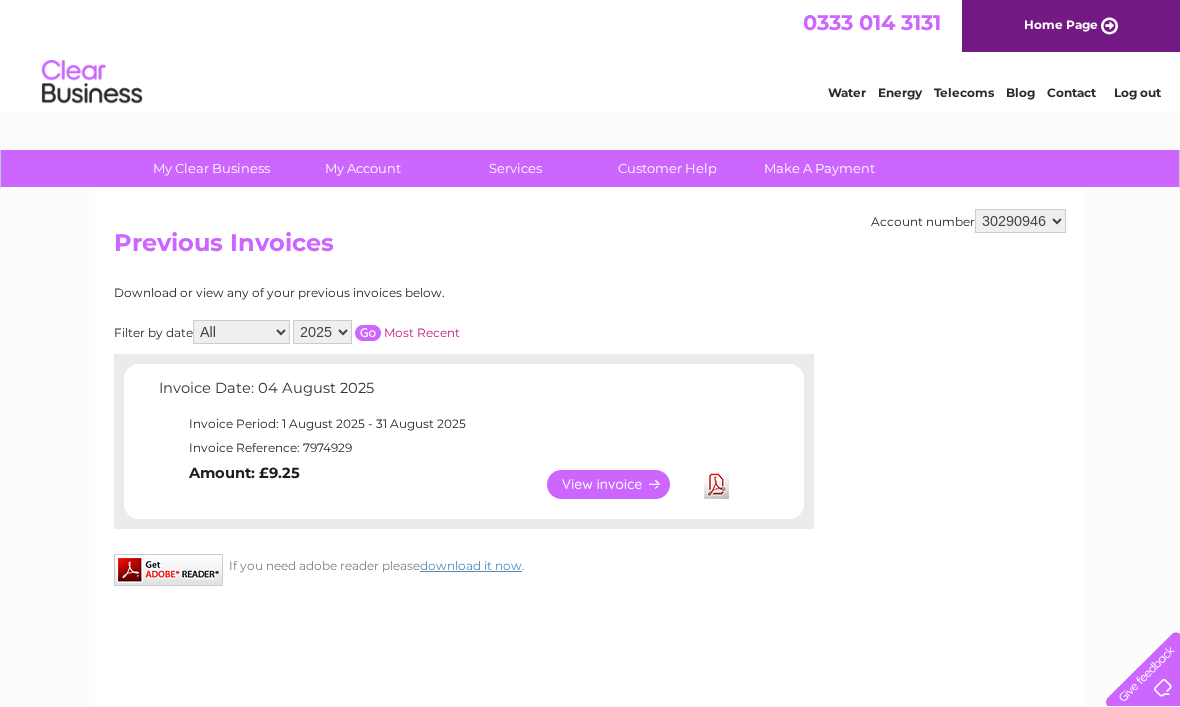 click on "30290946
30299832
30308984" at bounding box center [1020, 221] 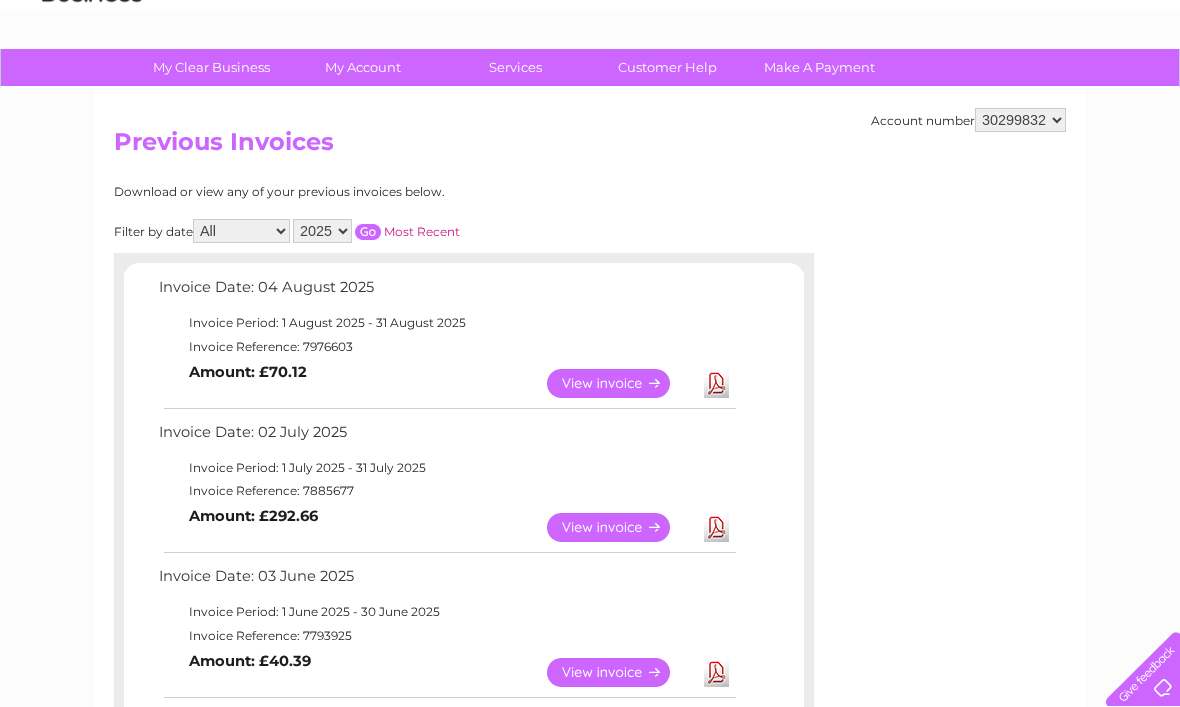 scroll, scrollTop: 101, scrollLeft: 0, axis: vertical 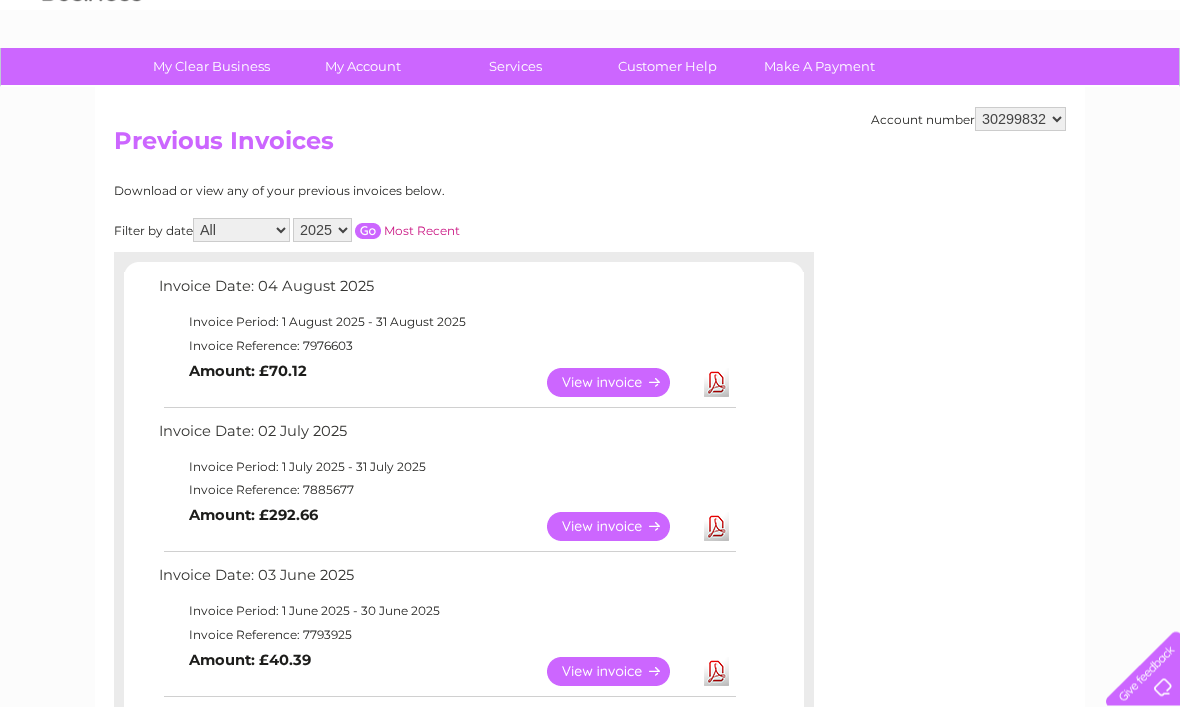 click on "View" at bounding box center (620, 527) 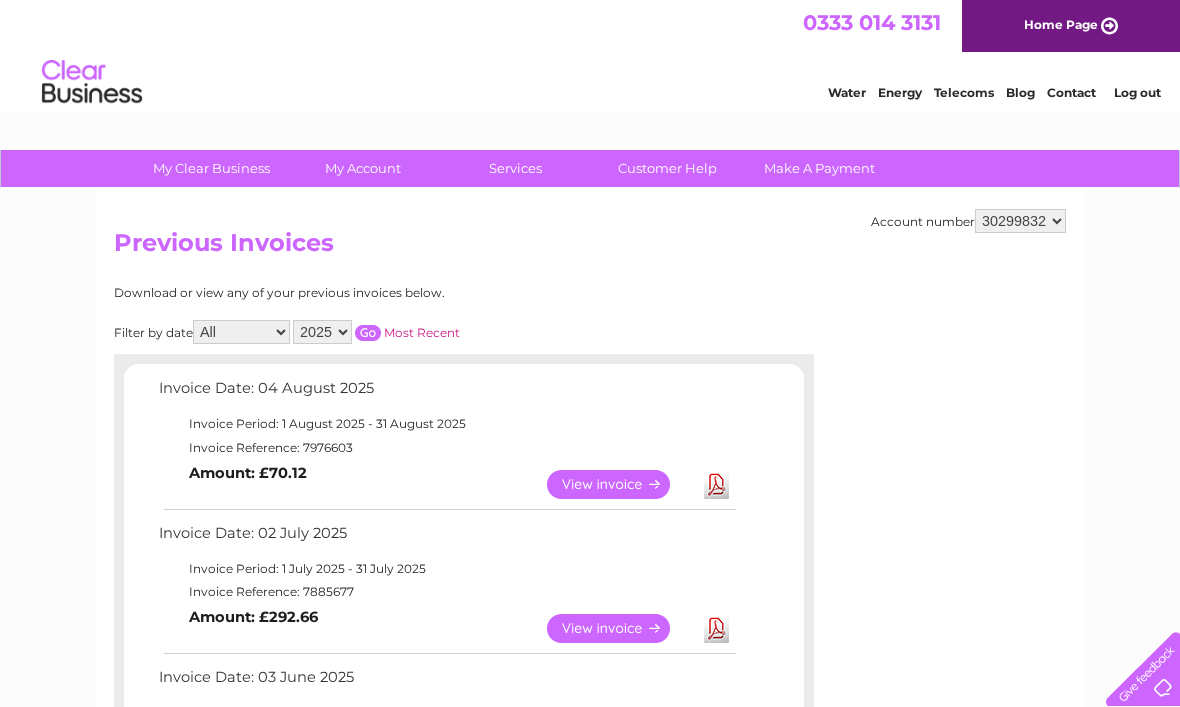 scroll, scrollTop: 169, scrollLeft: 0, axis: vertical 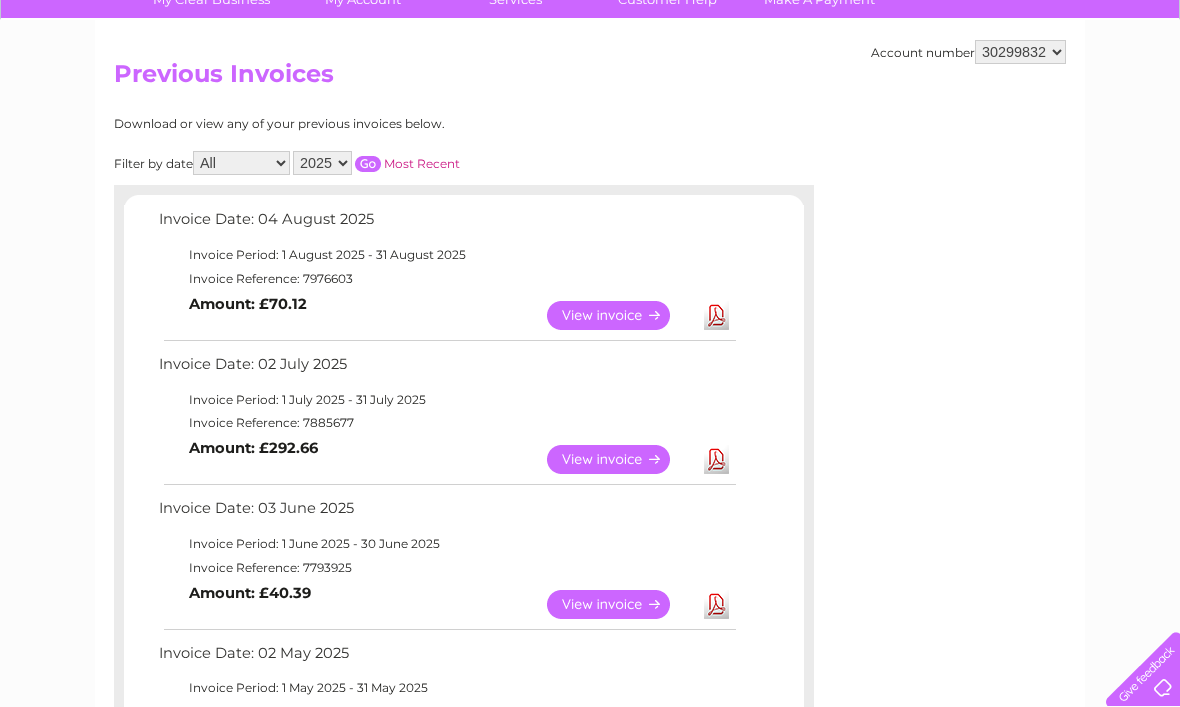 click on "30290946
30299832
30308984" at bounding box center (1020, 52) 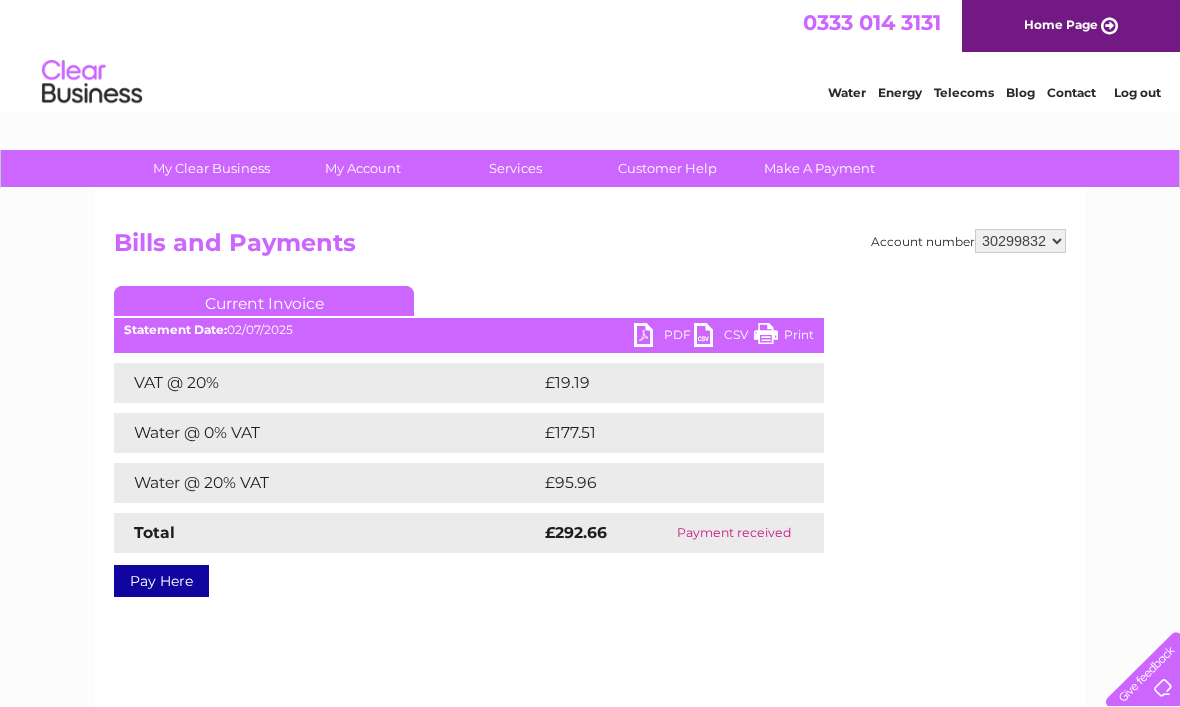 scroll, scrollTop: 0, scrollLeft: 0, axis: both 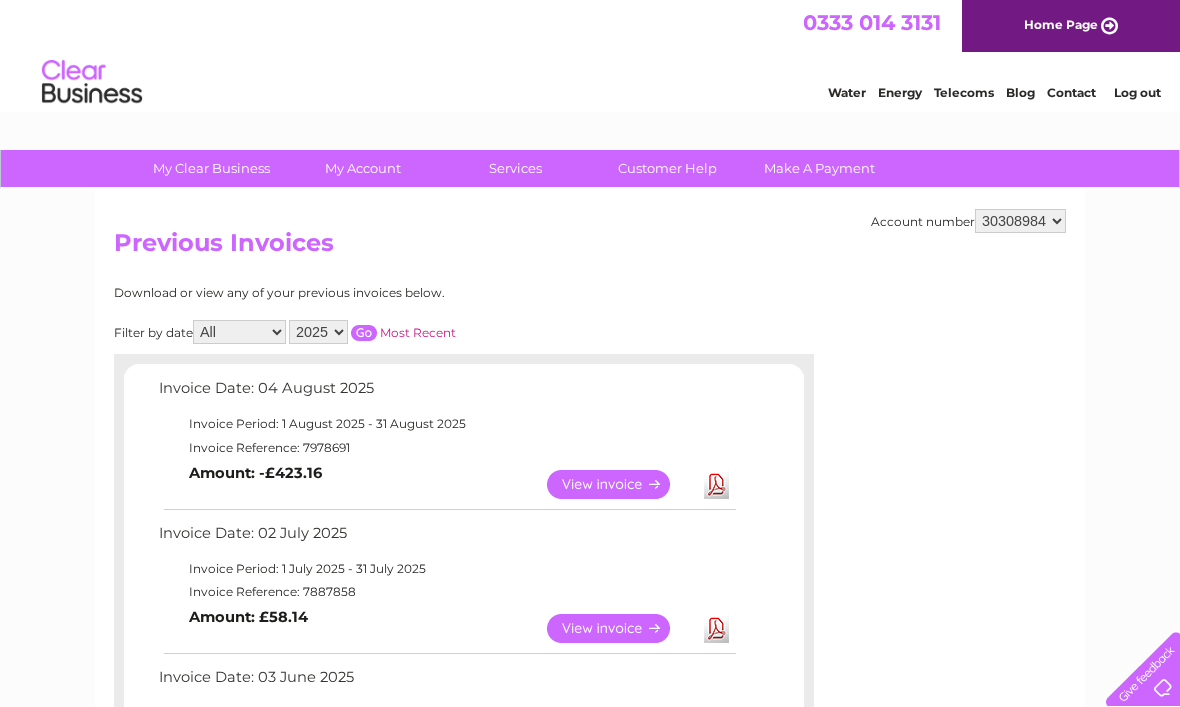 click on "View" at bounding box center (620, 484) 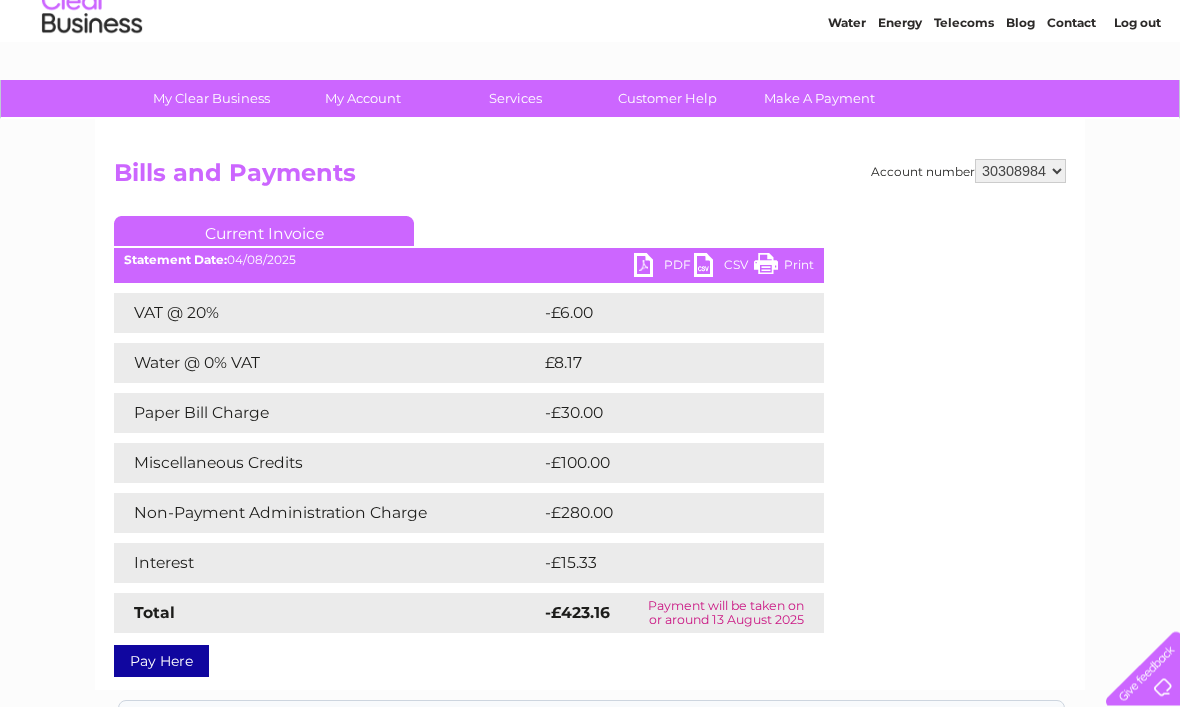 scroll, scrollTop: 81, scrollLeft: 0, axis: vertical 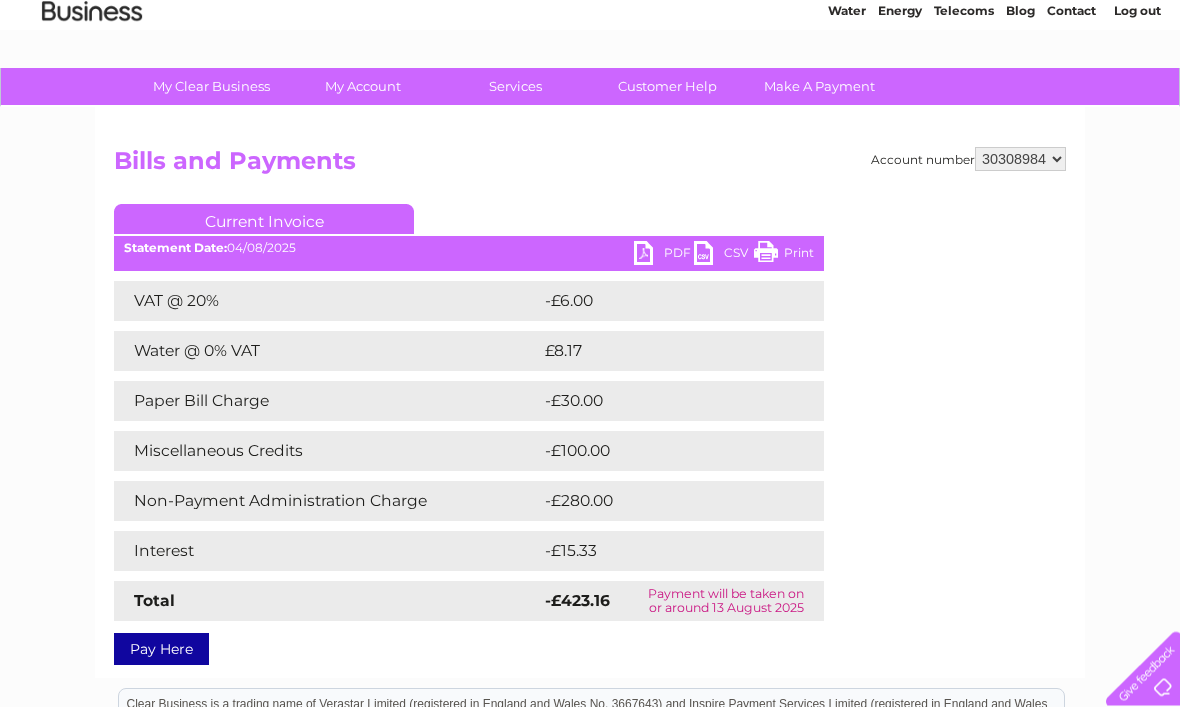 click on "PDF" at bounding box center [664, 256] 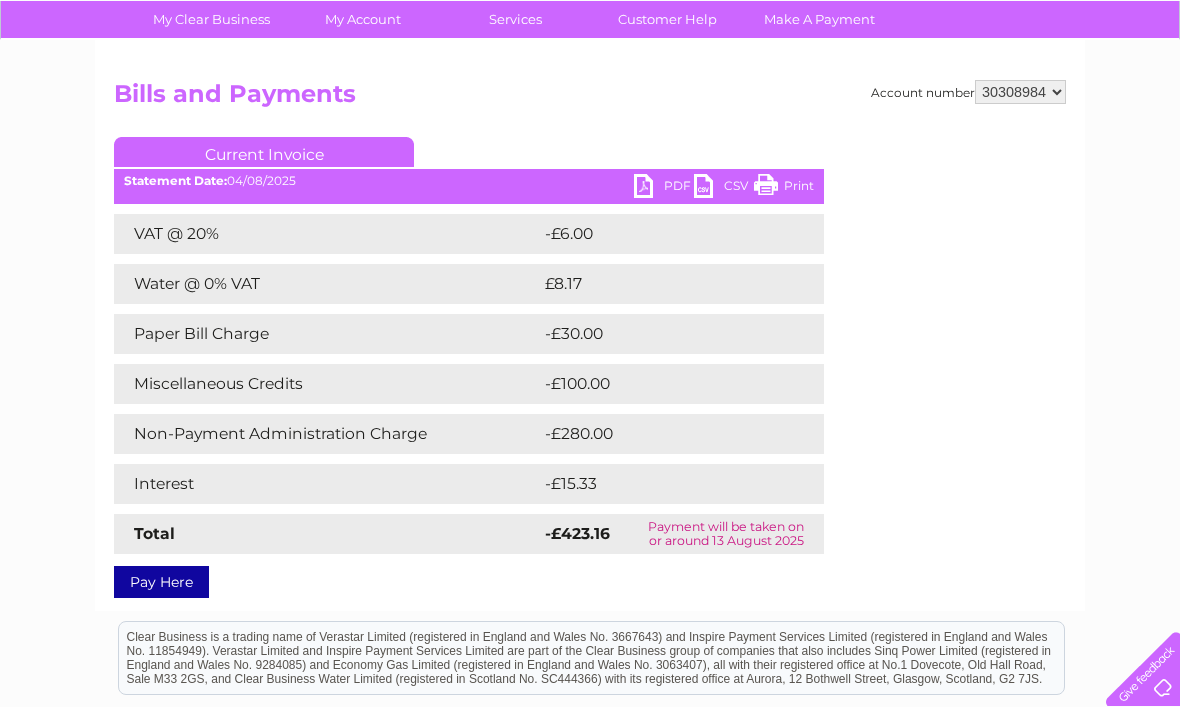 click on "30290946
30299832
30308984" at bounding box center [1020, 92] 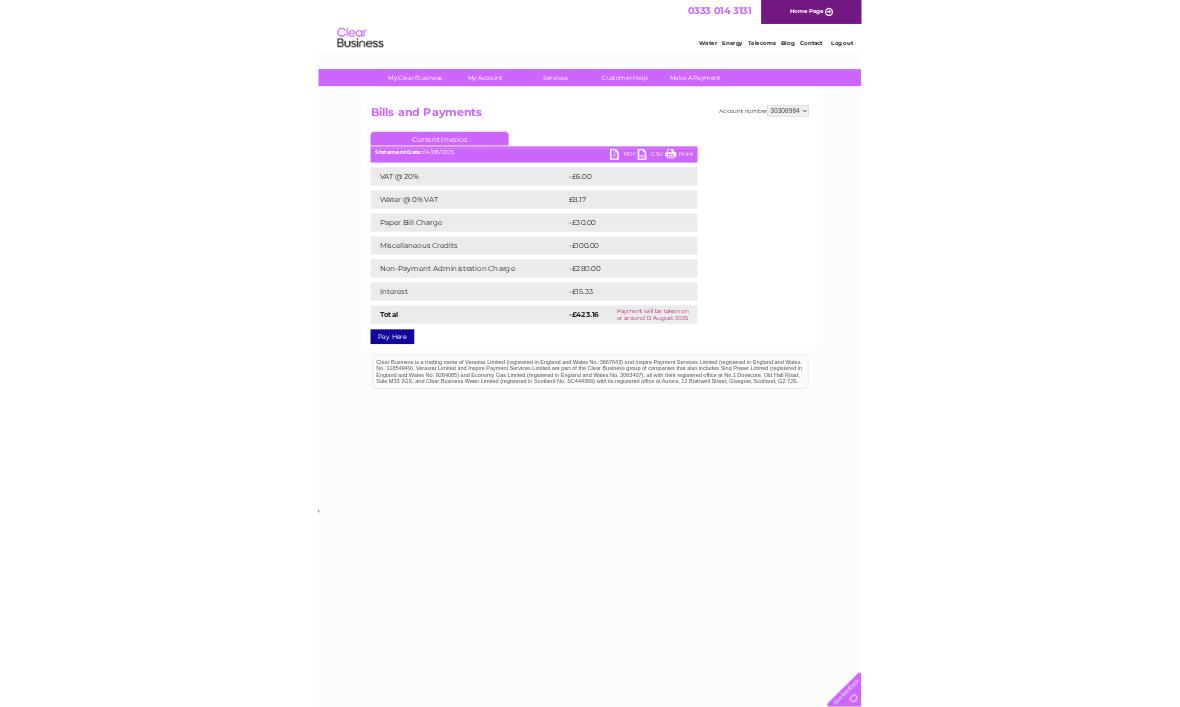 scroll, scrollTop: 149, scrollLeft: 0, axis: vertical 